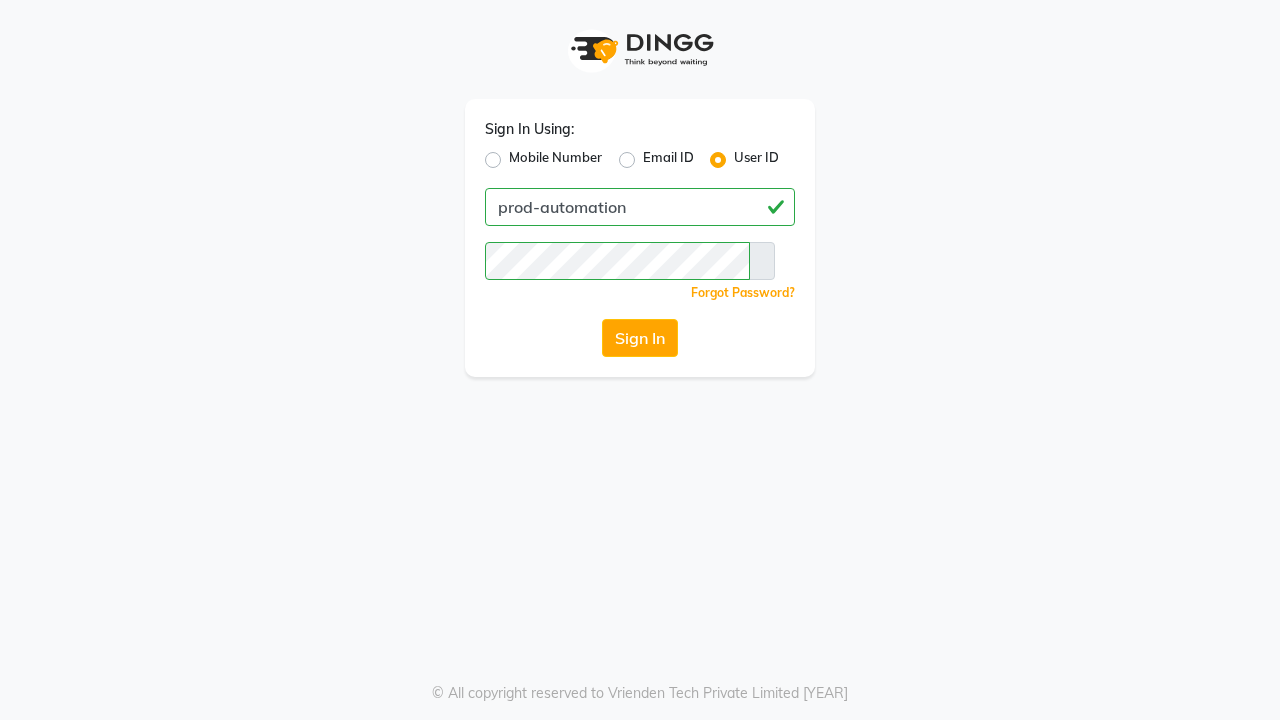 scroll, scrollTop: 0, scrollLeft: 0, axis: both 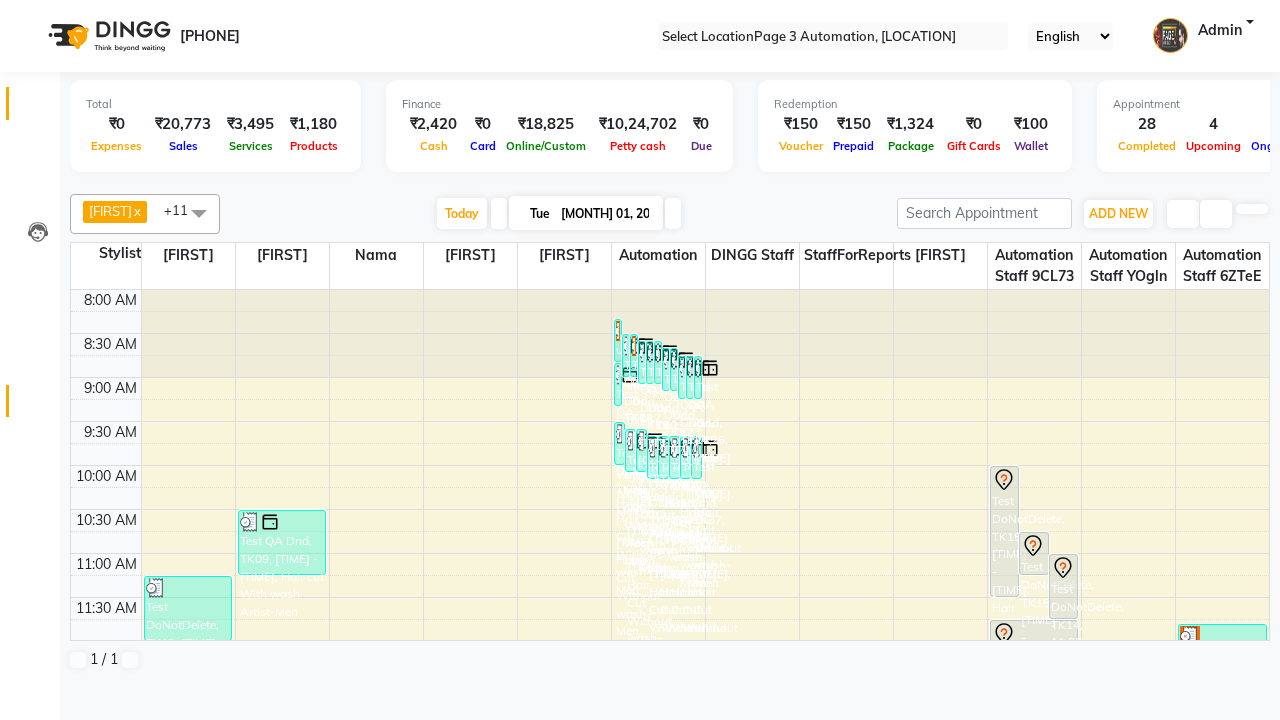 click at bounding box center (37, 406) 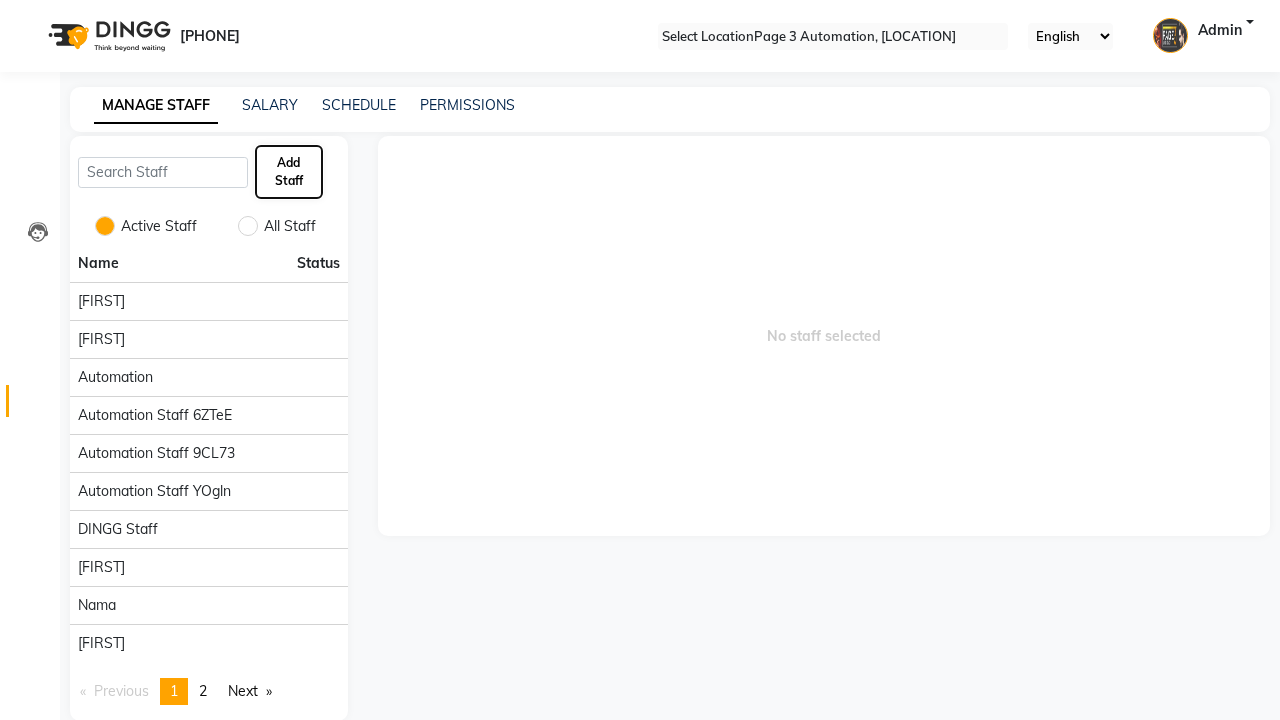 click on "Add Staff" at bounding box center (289, 172) 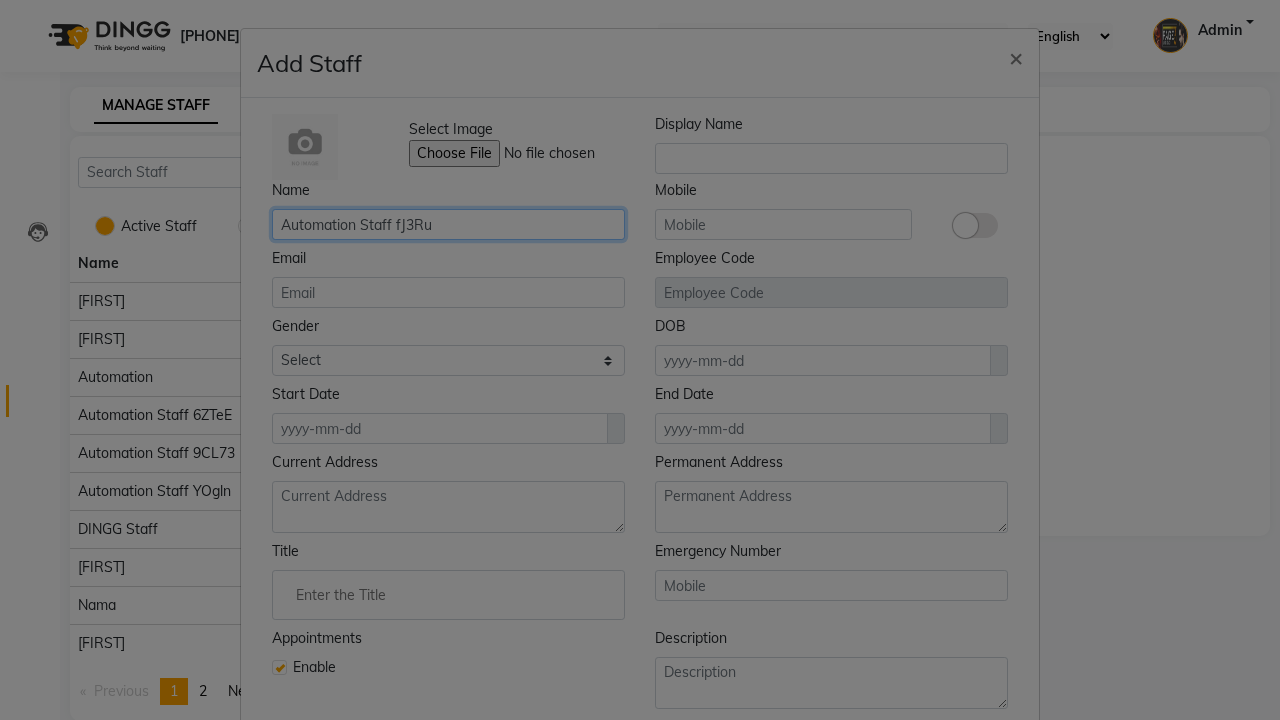 type on "Automation Staff fJ3Ru" 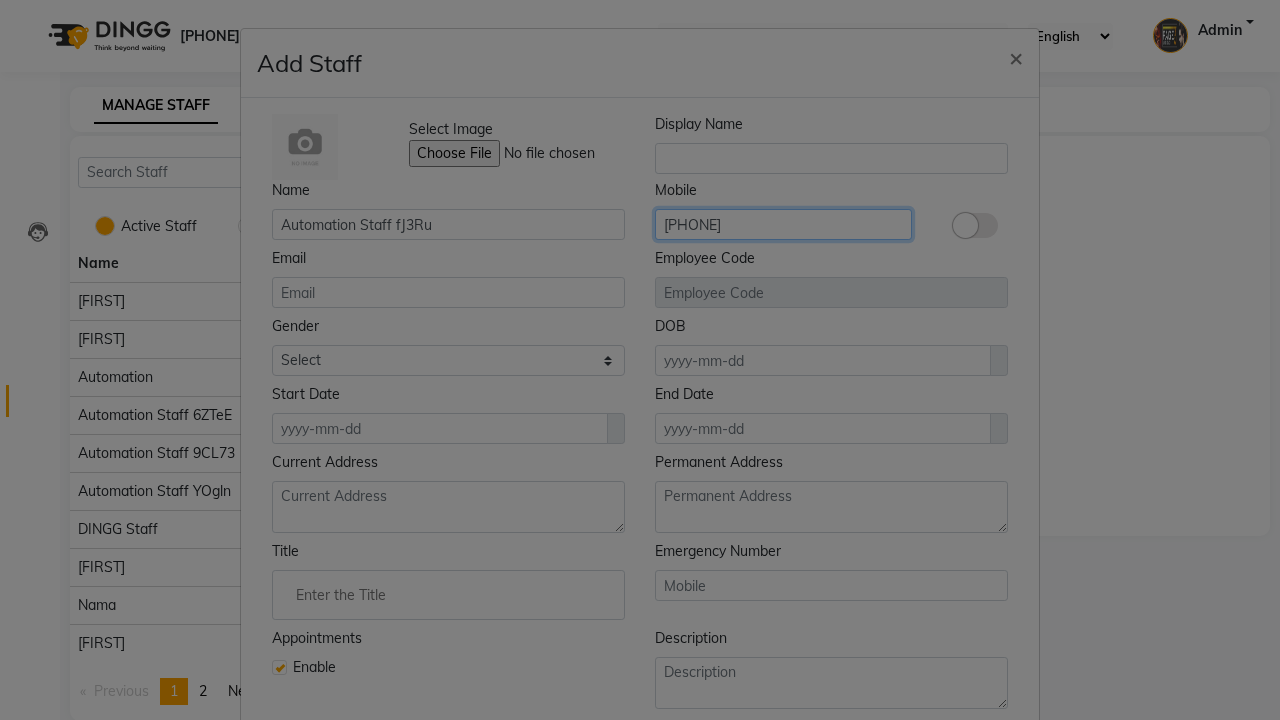 type on "[PHONE]" 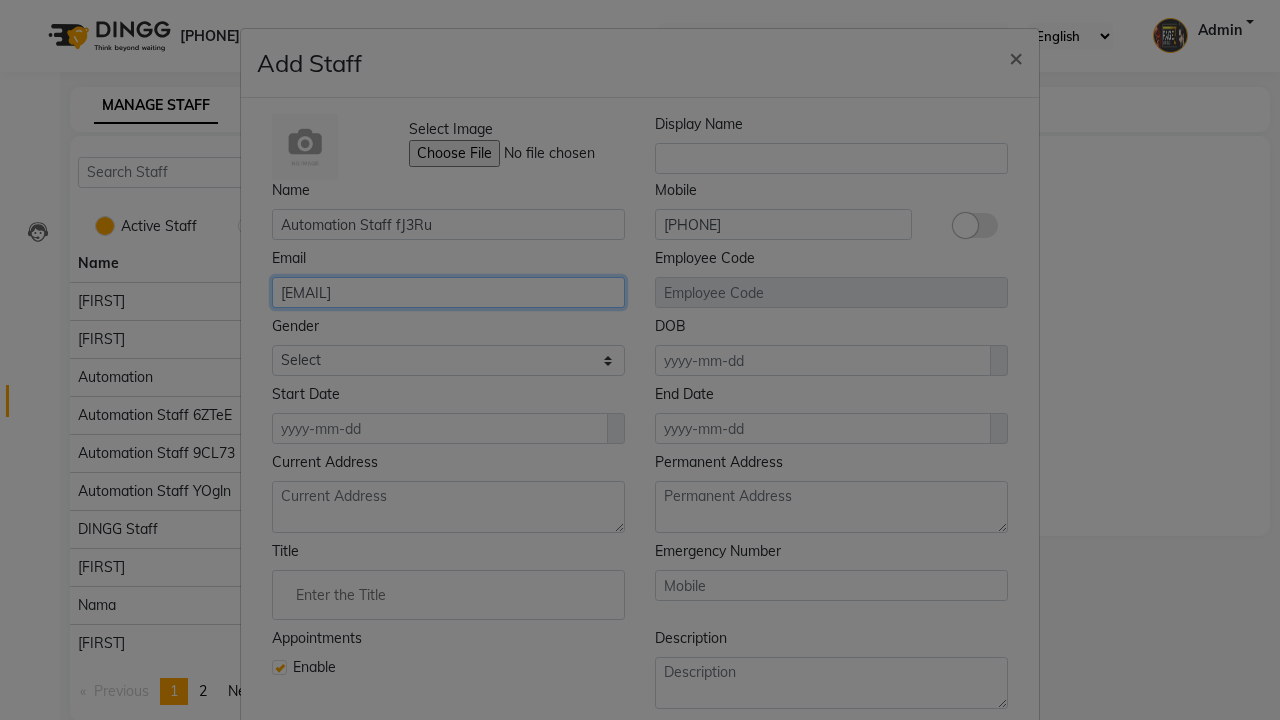 type on "[EMAIL]" 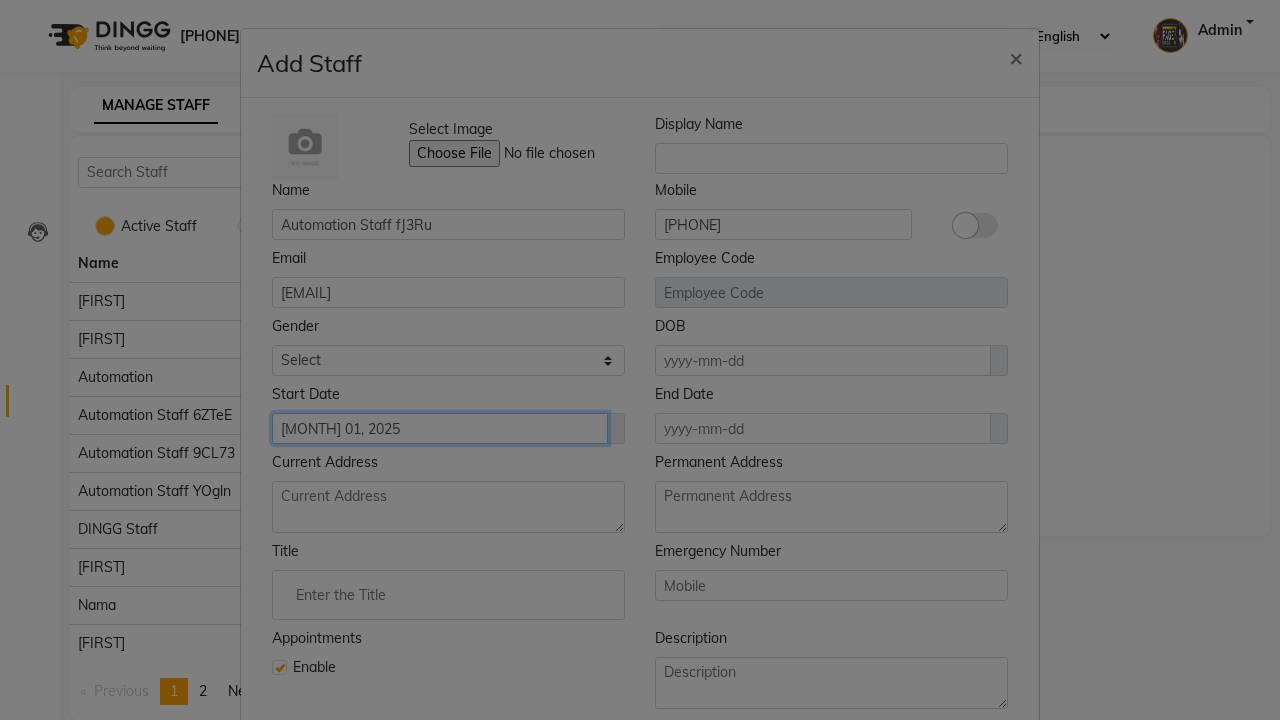 type on "[MONTH] 01, 2025" 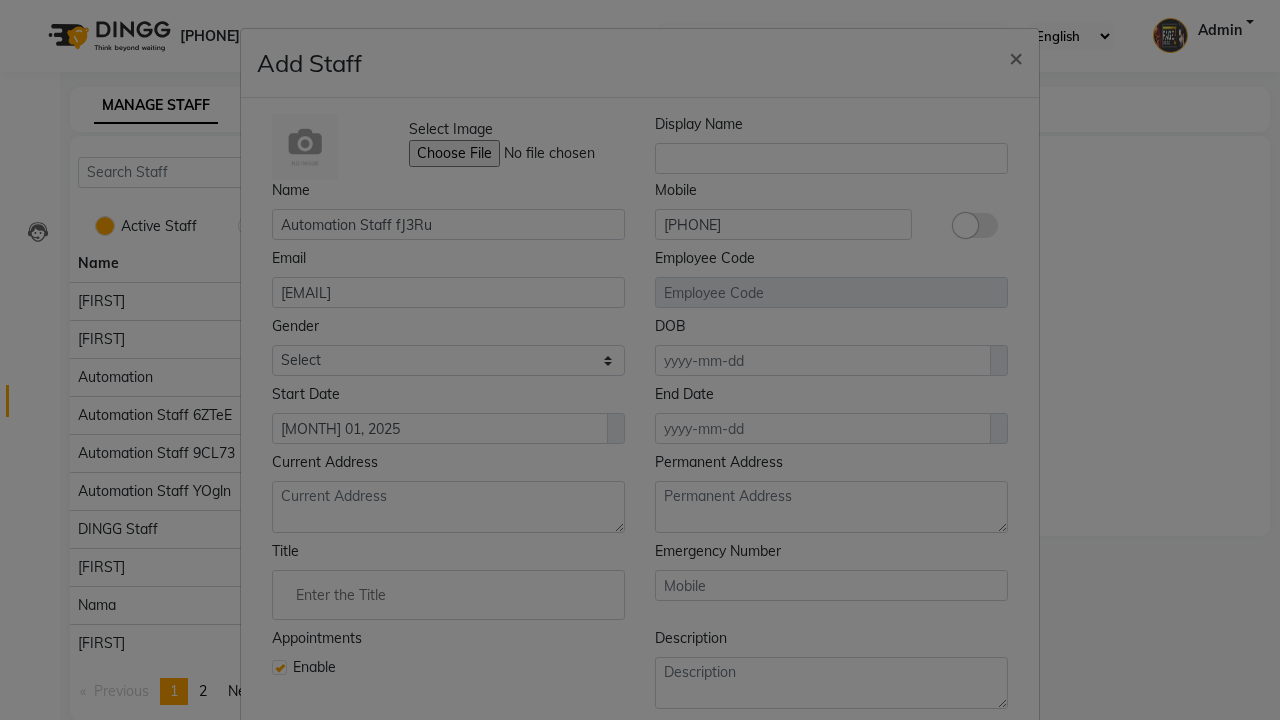 click on "Save" at bounding box center (992, 818) 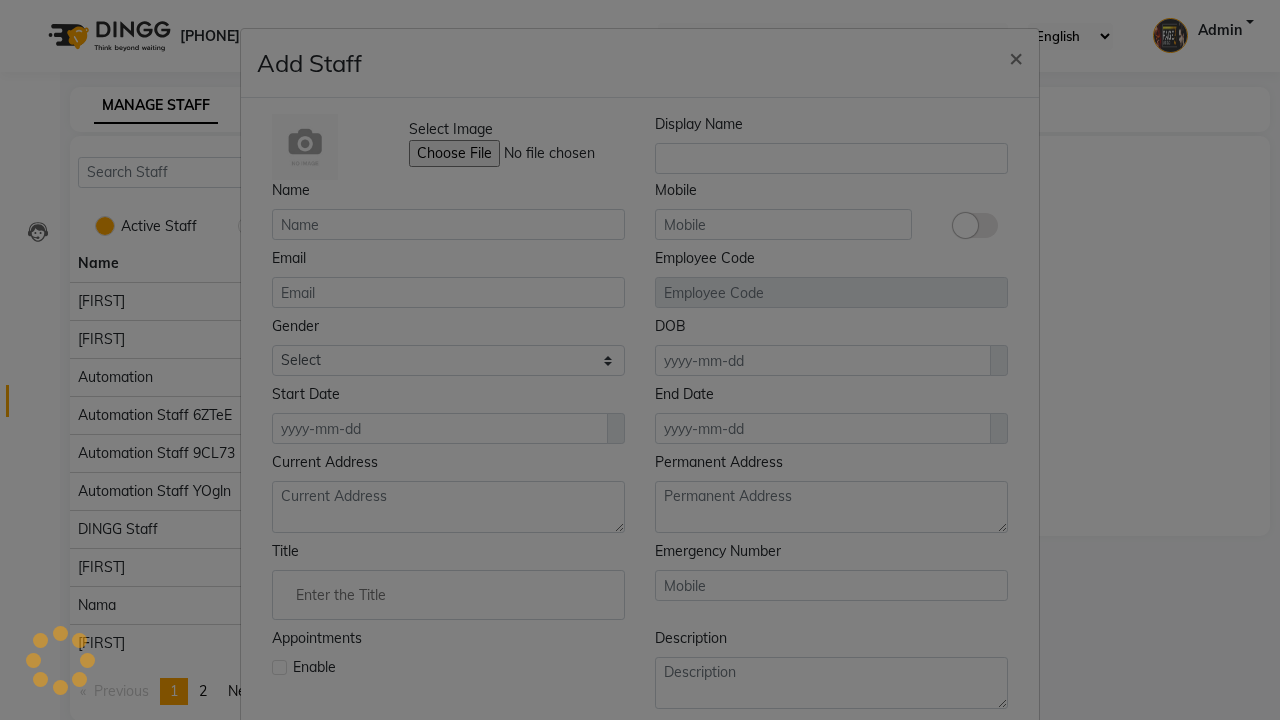 scroll, scrollTop: 162, scrollLeft: 0, axis: vertical 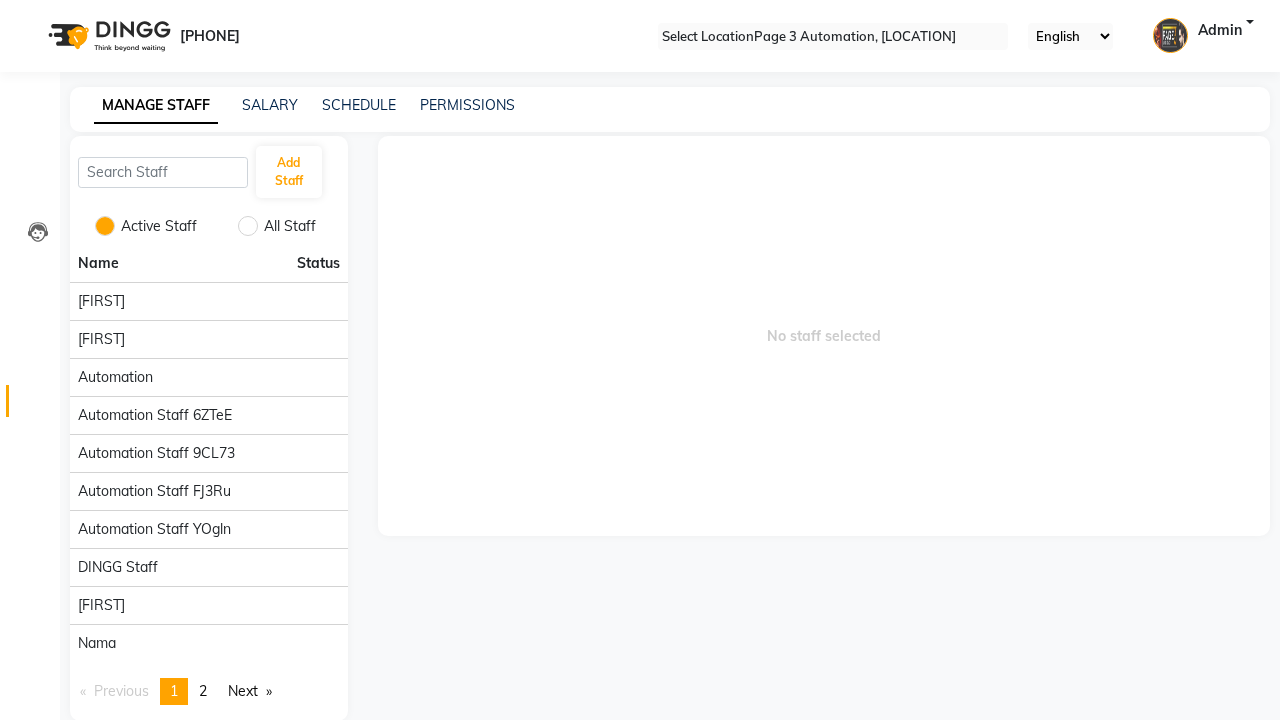 click on "Employee created successfully." at bounding box center [640, 782] 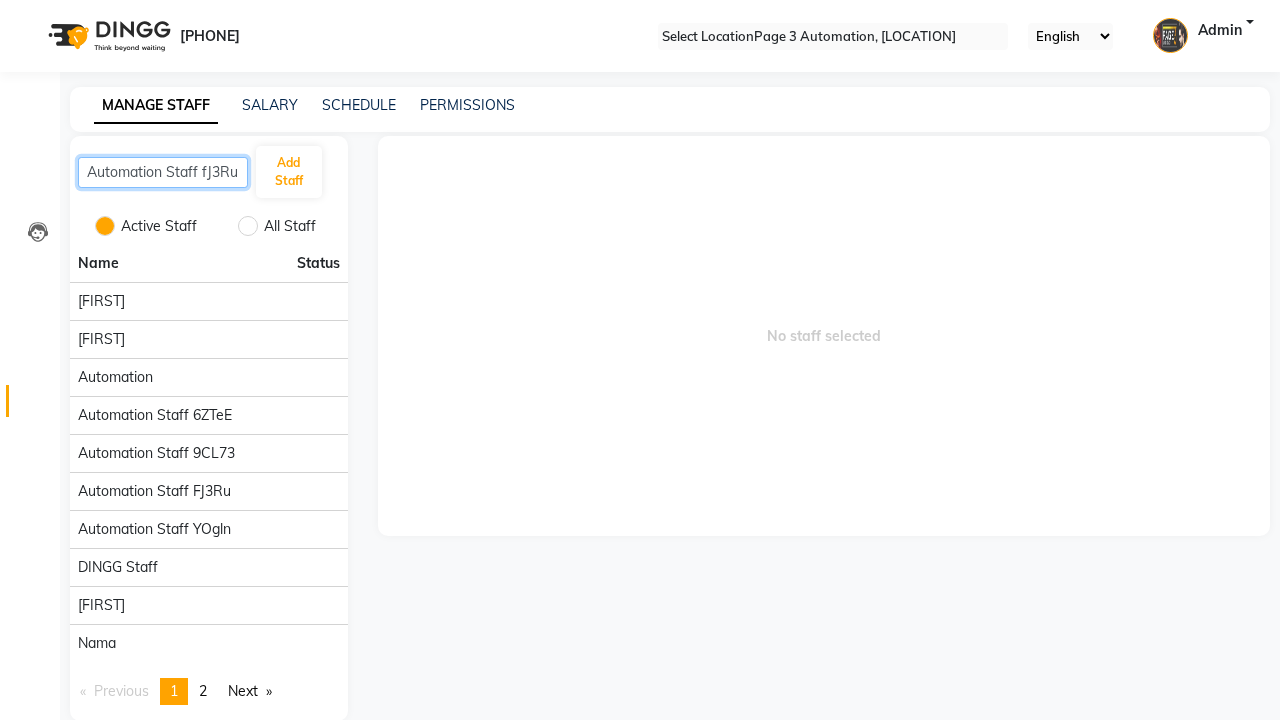 scroll, scrollTop: 0, scrollLeft: 2, axis: horizontal 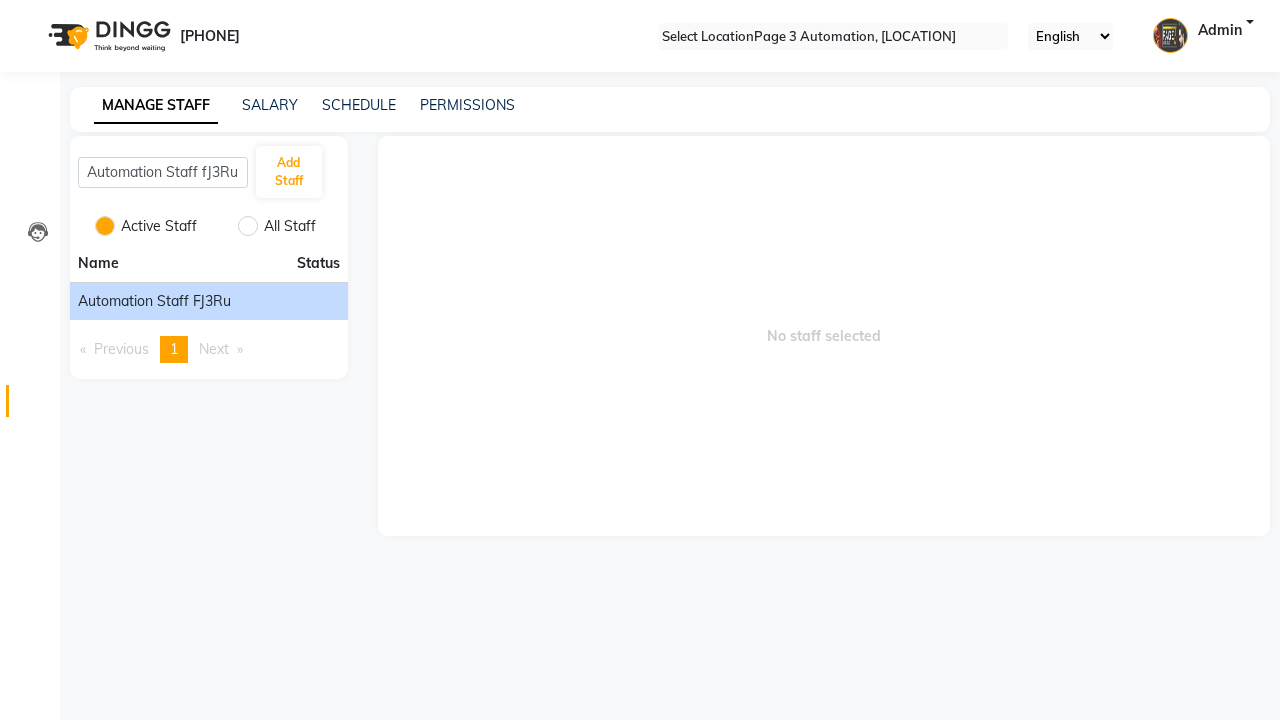 click on "Automation Staff fJ3Ru" at bounding box center (154, 301) 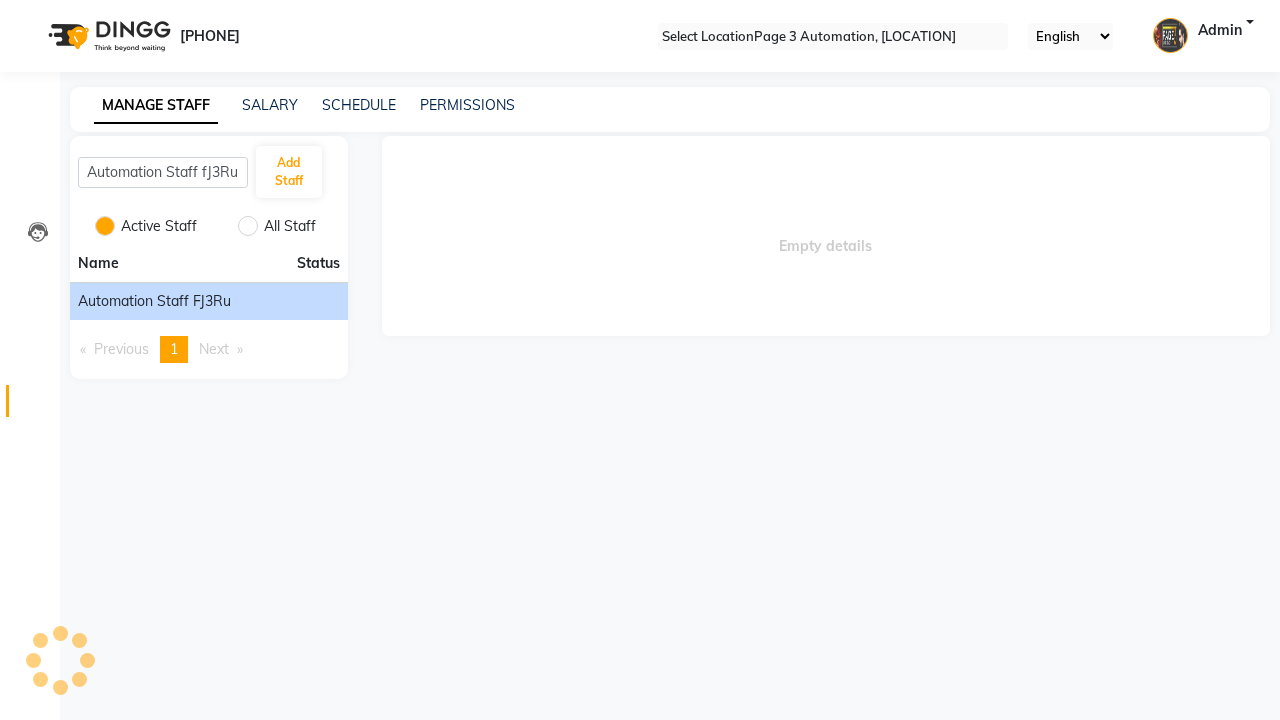 scroll, scrollTop: 0, scrollLeft: 0, axis: both 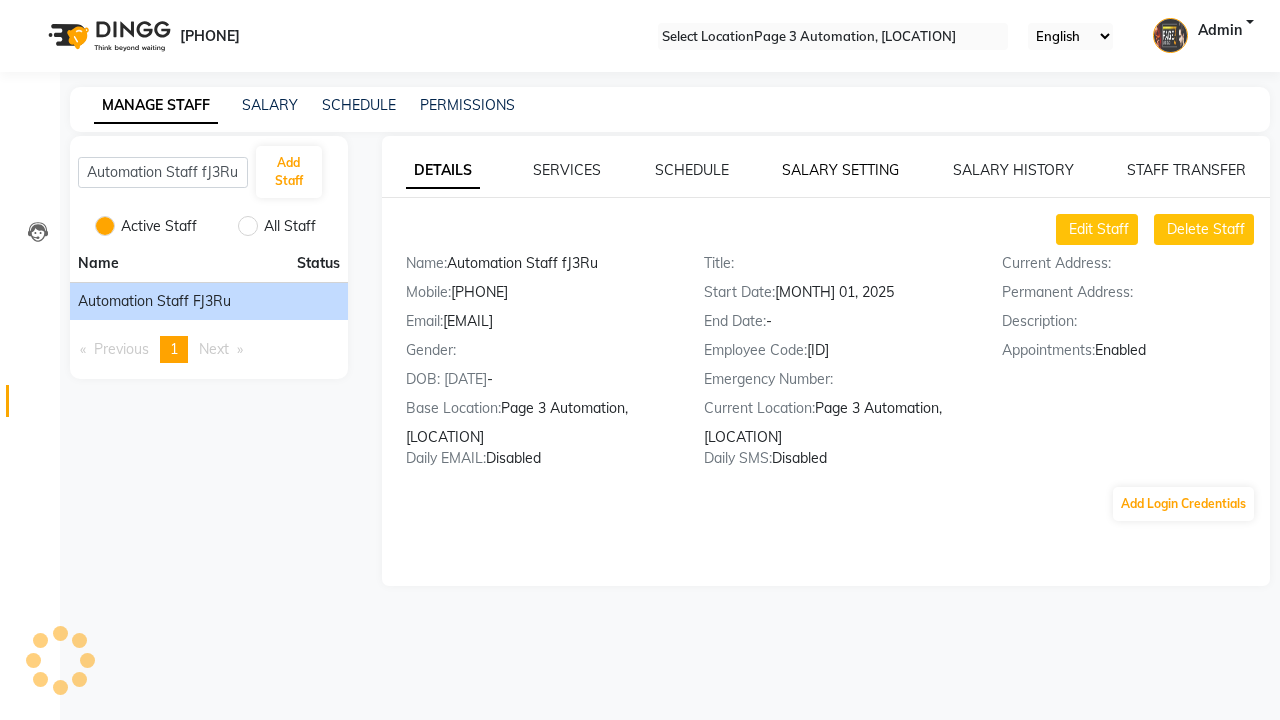 click on "SALARY SETTING" at bounding box center [840, 170] 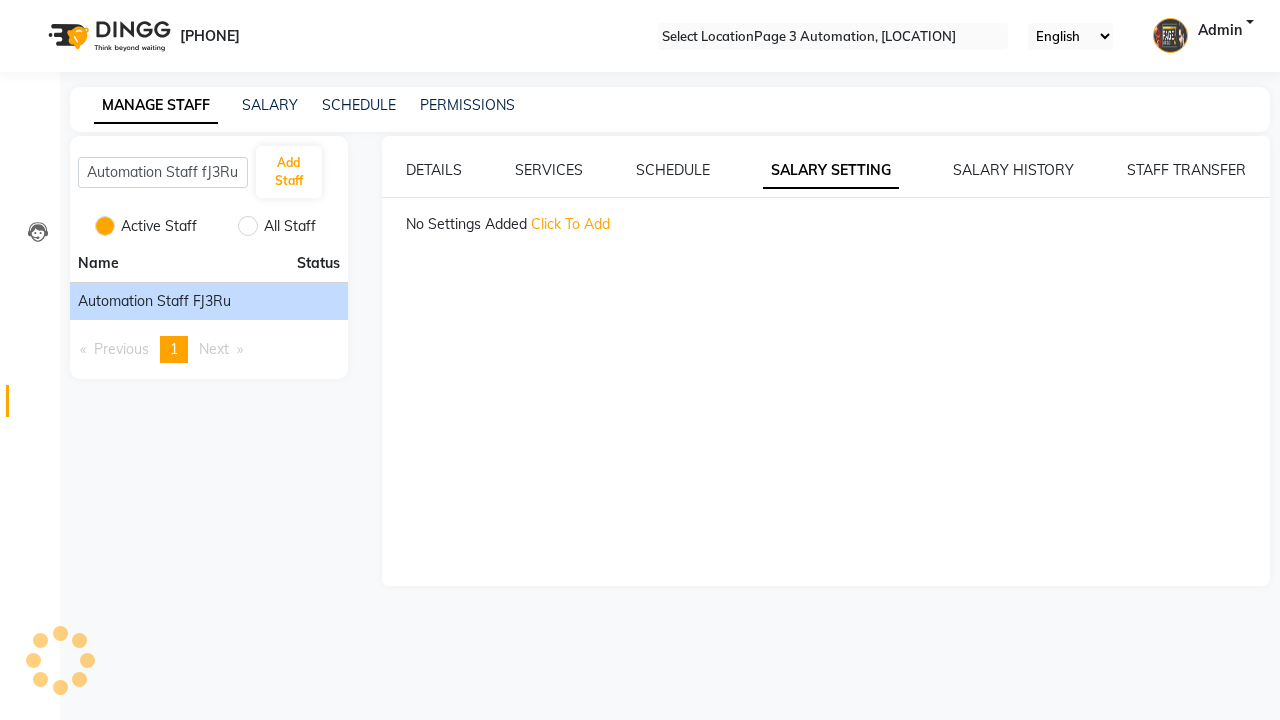 click on "Click To Add" at bounding box center [570, 224] 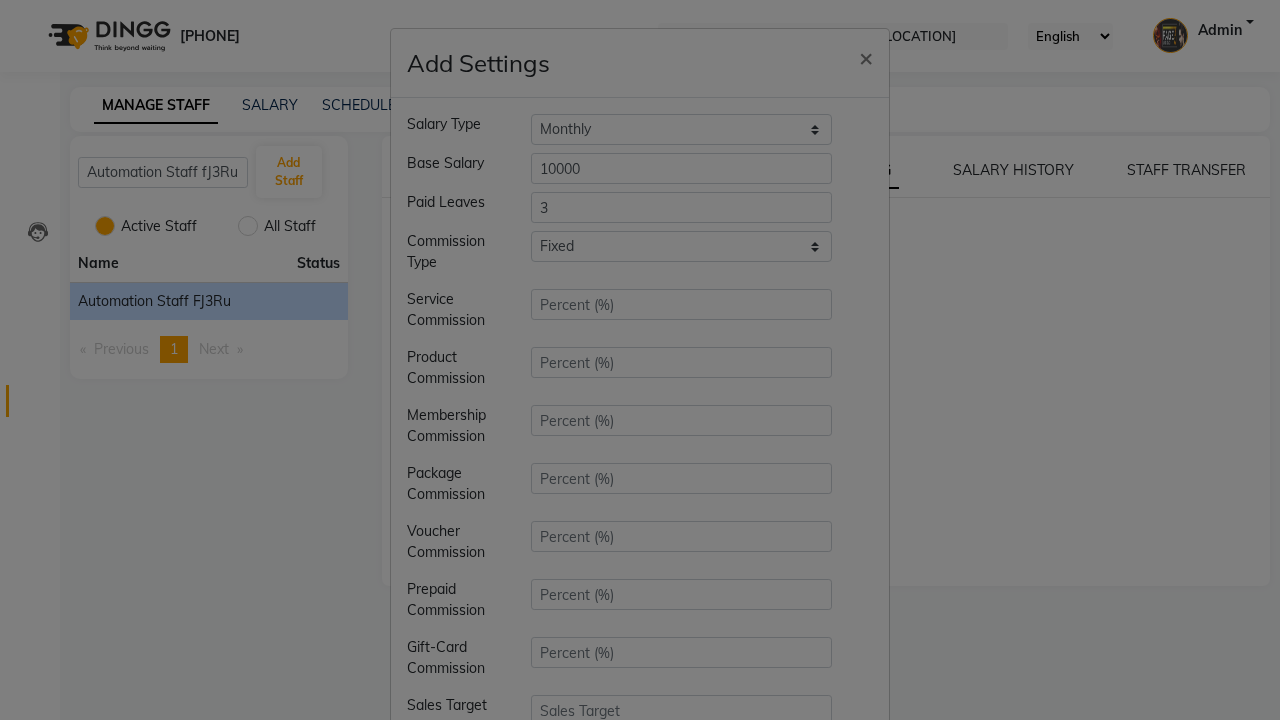 type on "3" 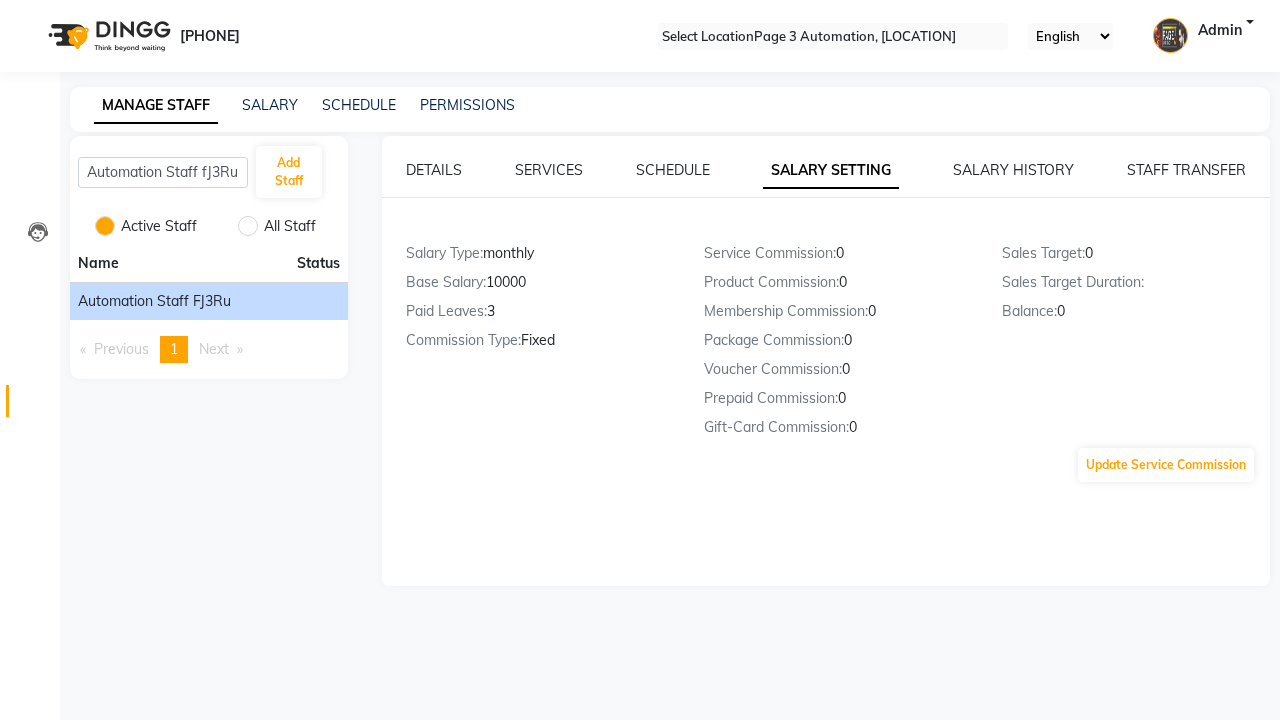 click on "Successfully insert employee setting." at bounding box center [640, 730] 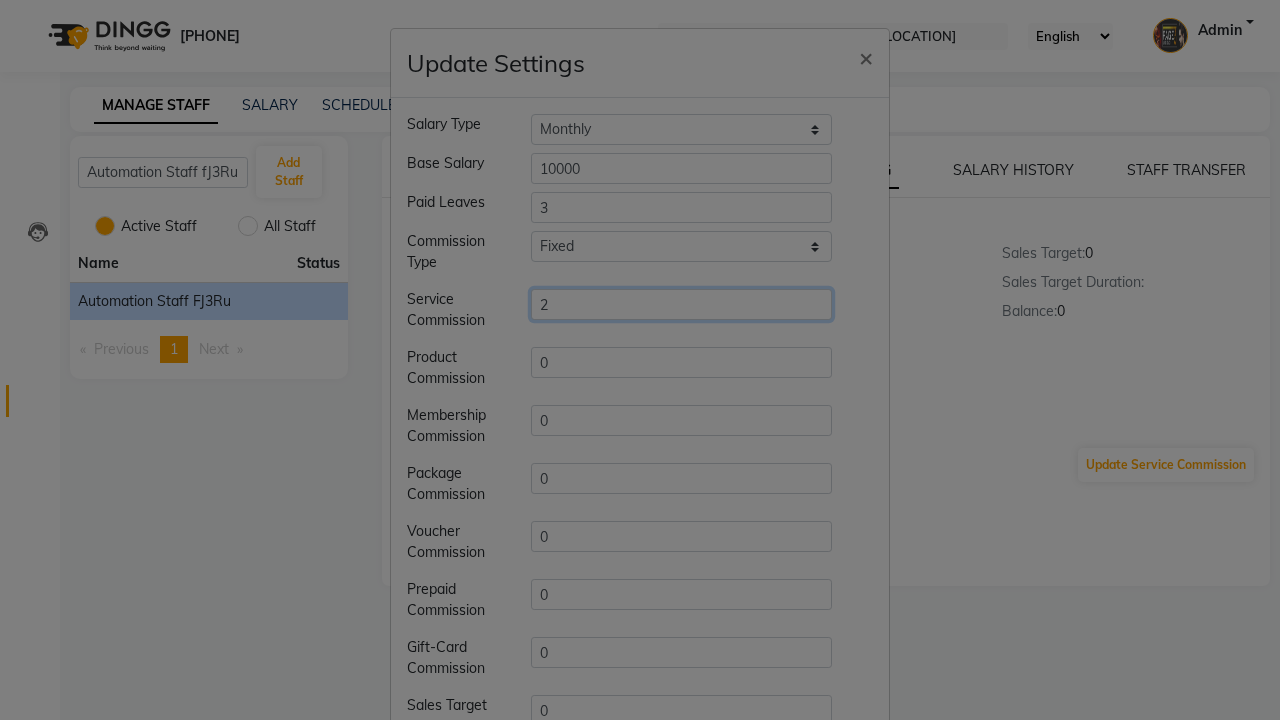 type on "2" 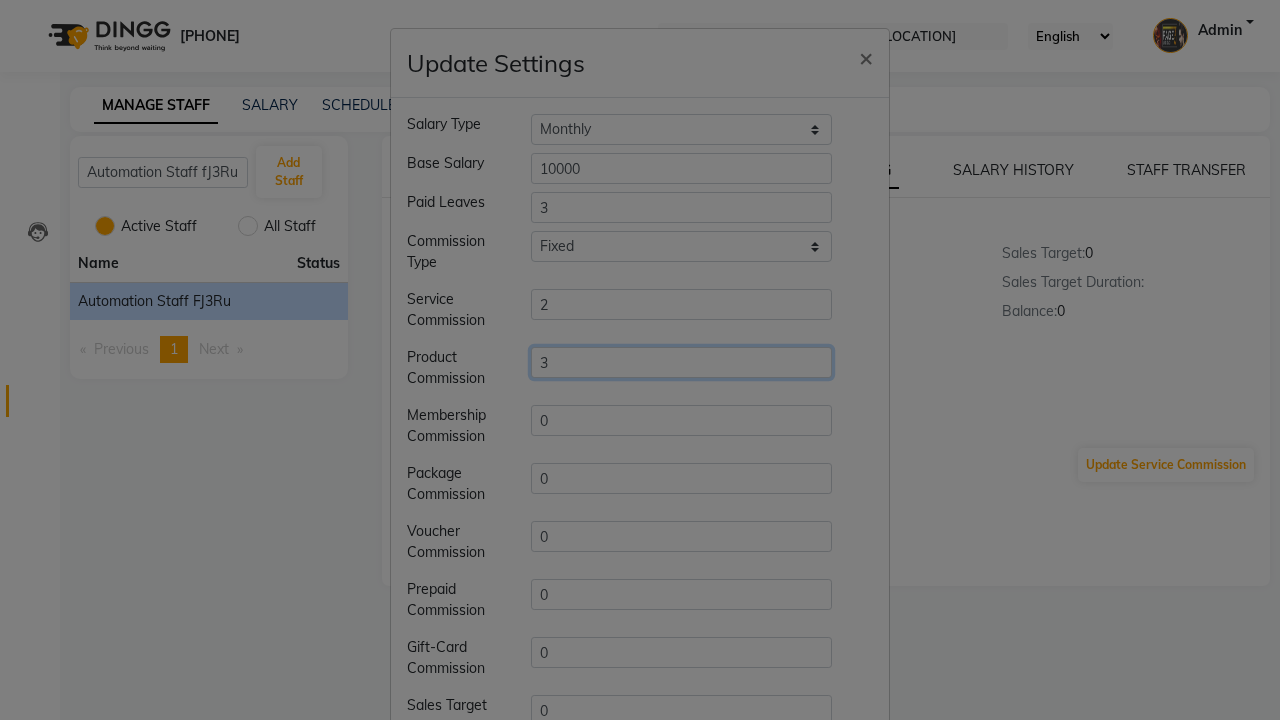 type on "3" 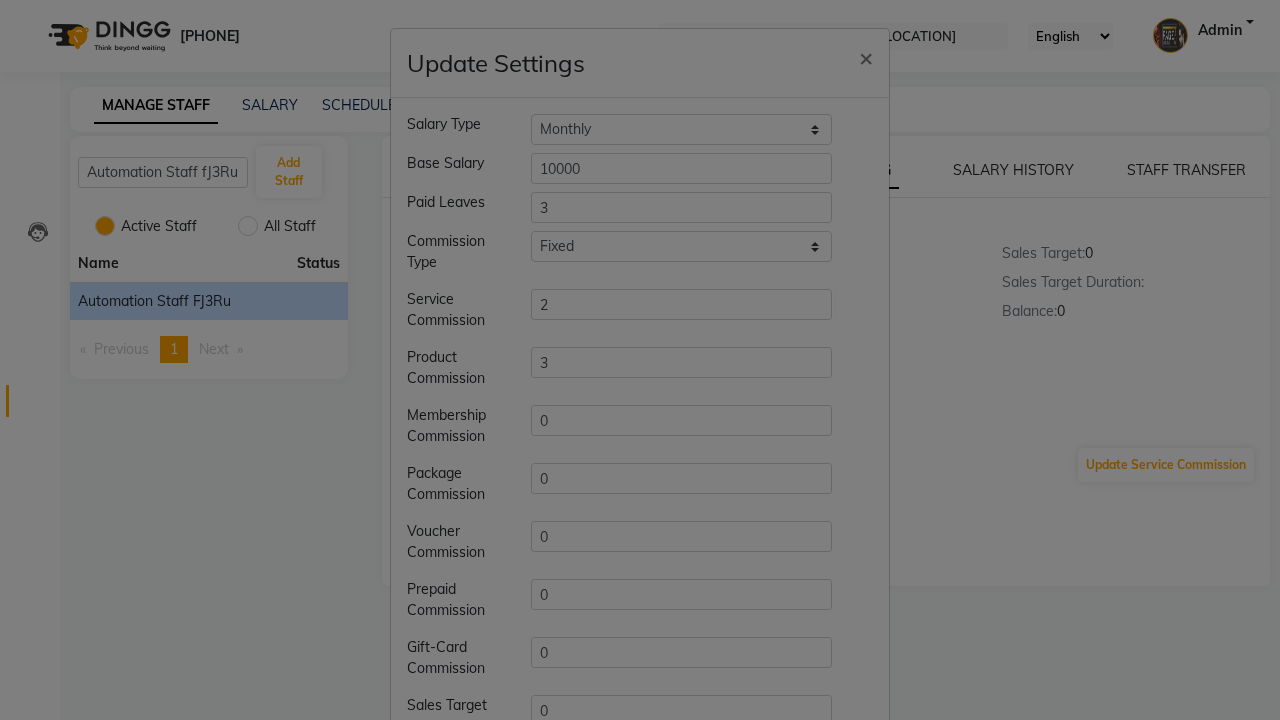 click on "Save" at bounding box center [842, 970] 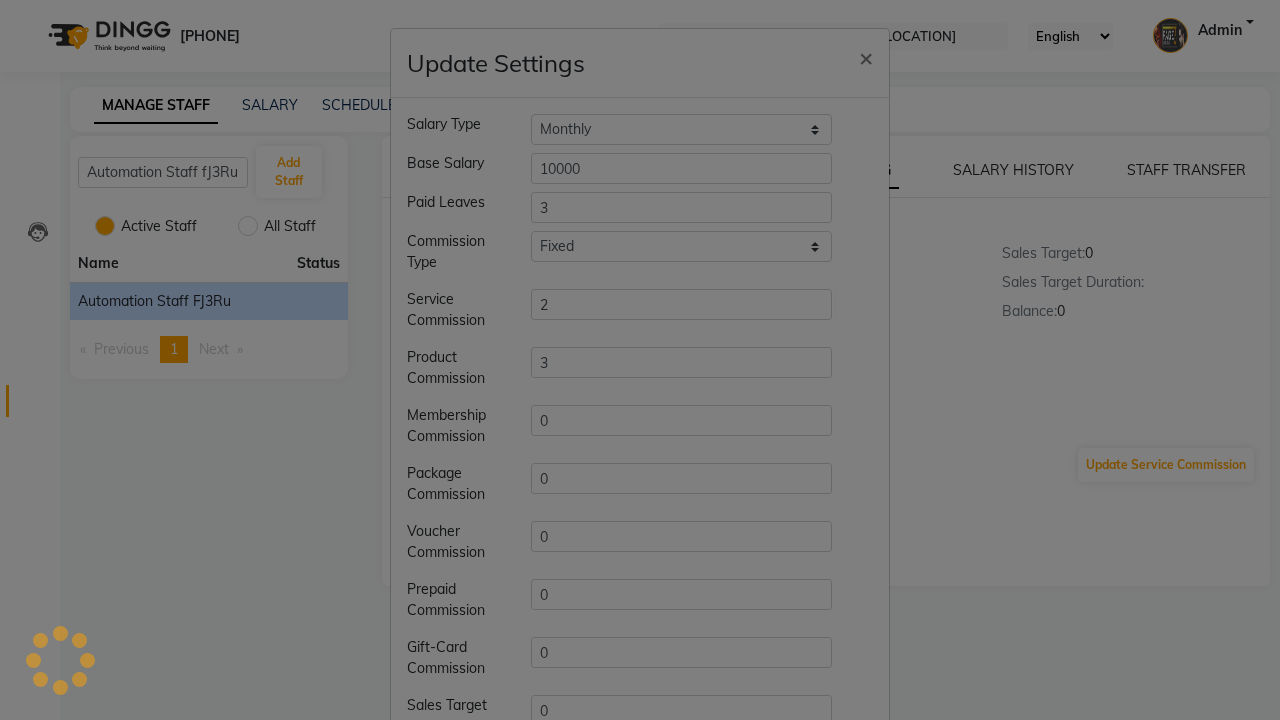 scroll, scrollTop: 259, scrollLeft: 0, axis: vertical 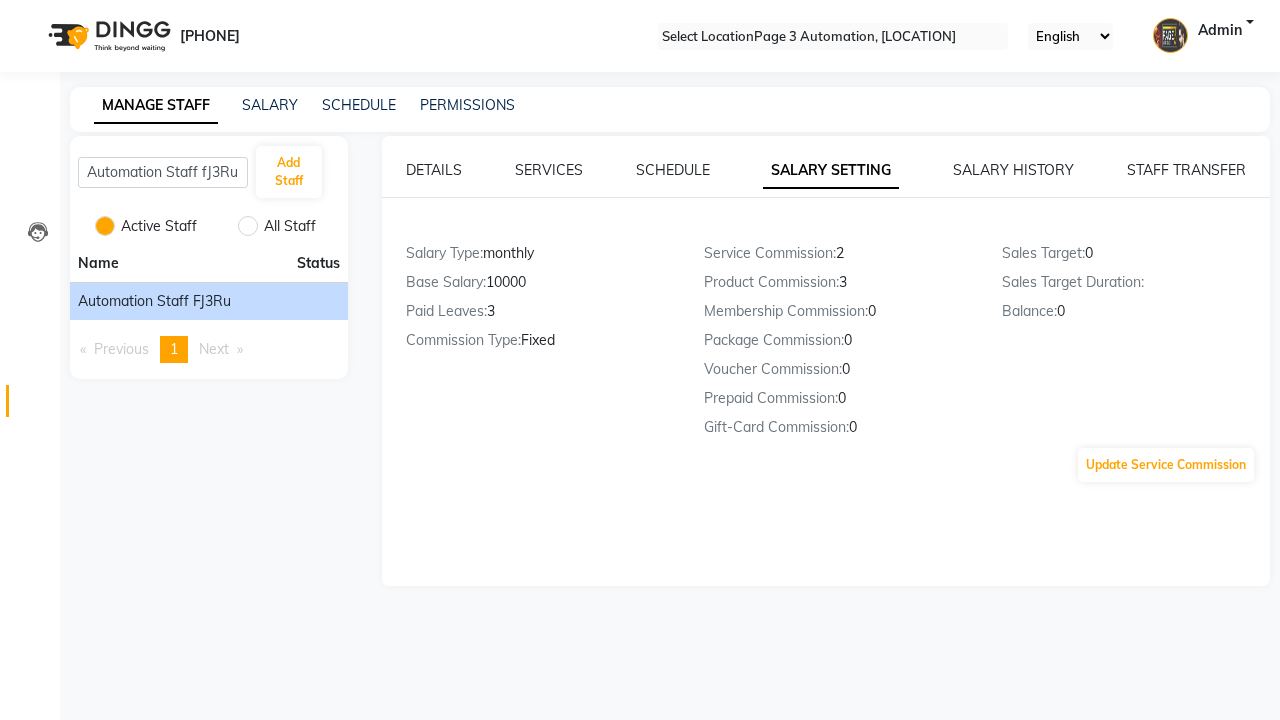click on "Successfully update employee setting." at bounding box center (640, 730) 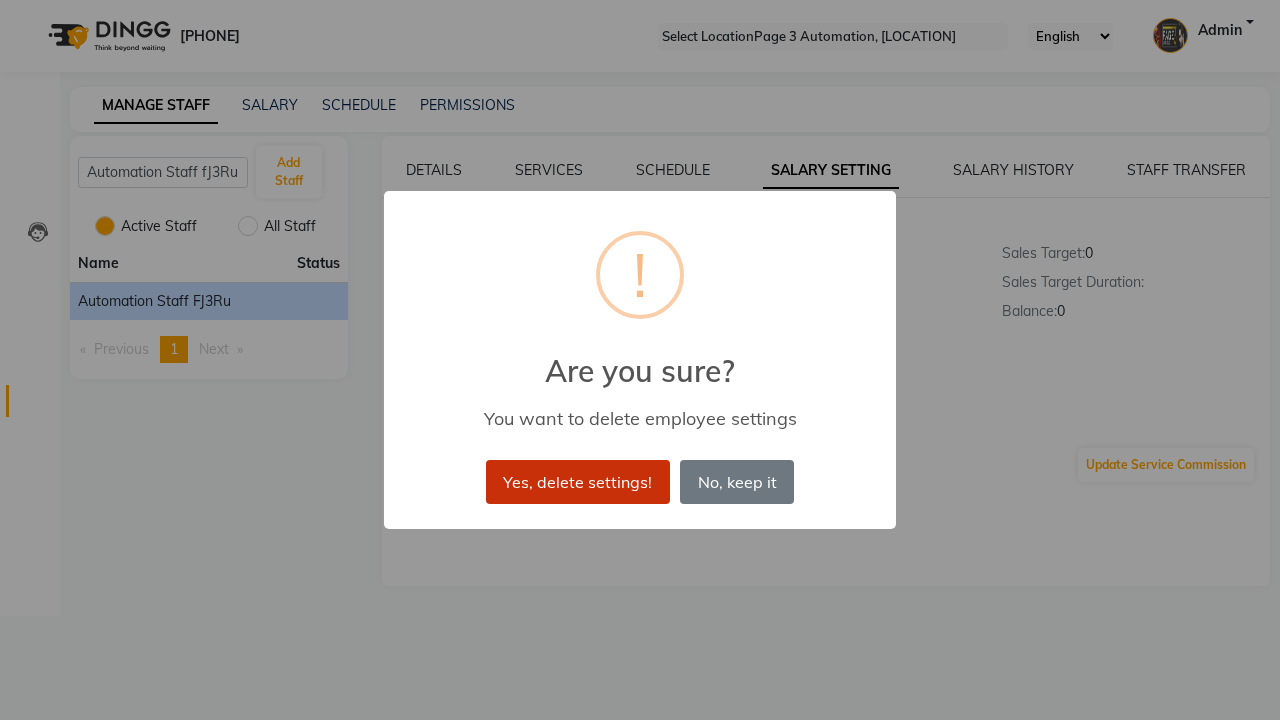 click on "Yes, delete settings!" at bounding box center (578, 482) 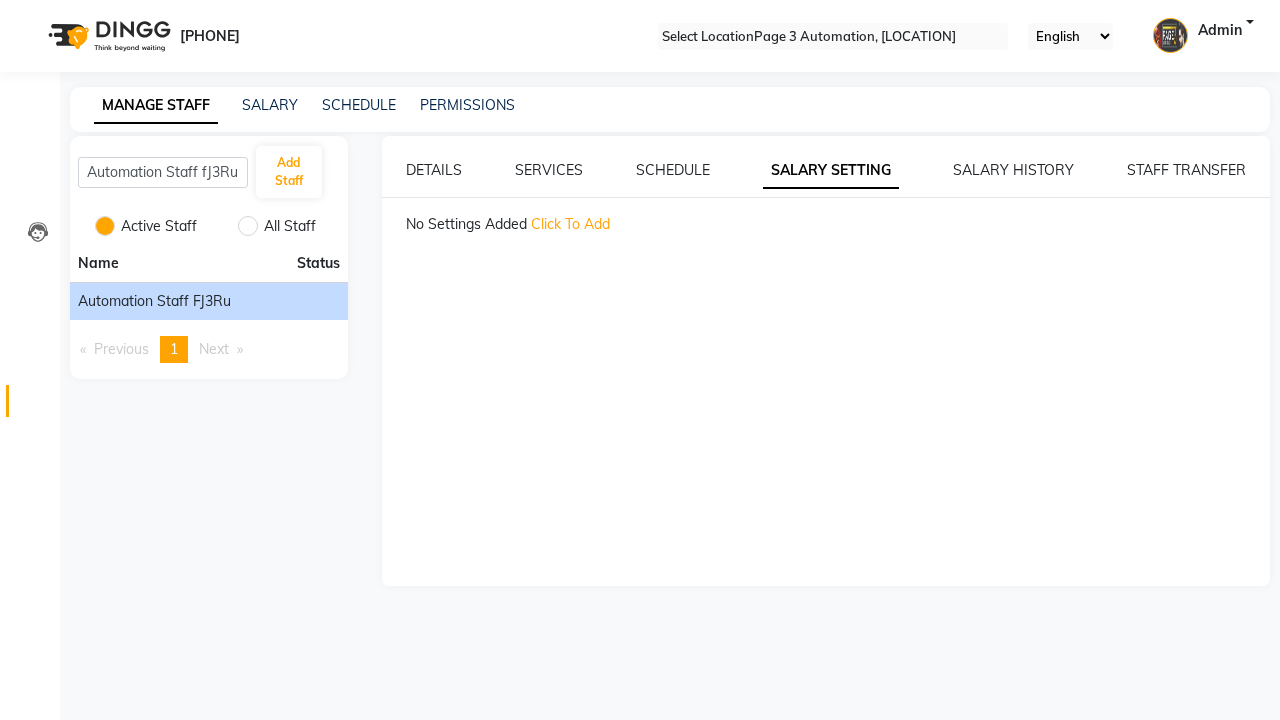 click on "Successfully deleted settings." at bounding box center (640, 730) 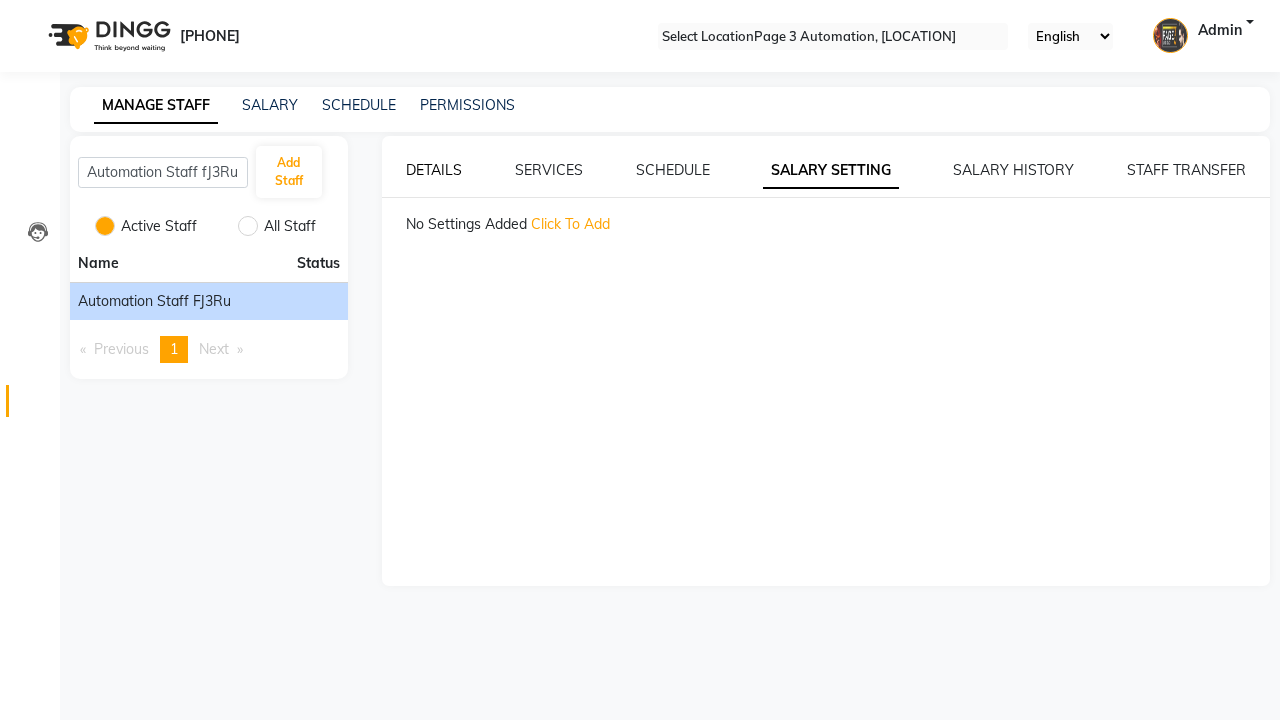 click on "DETAILS" at bounding box center (434, 170) 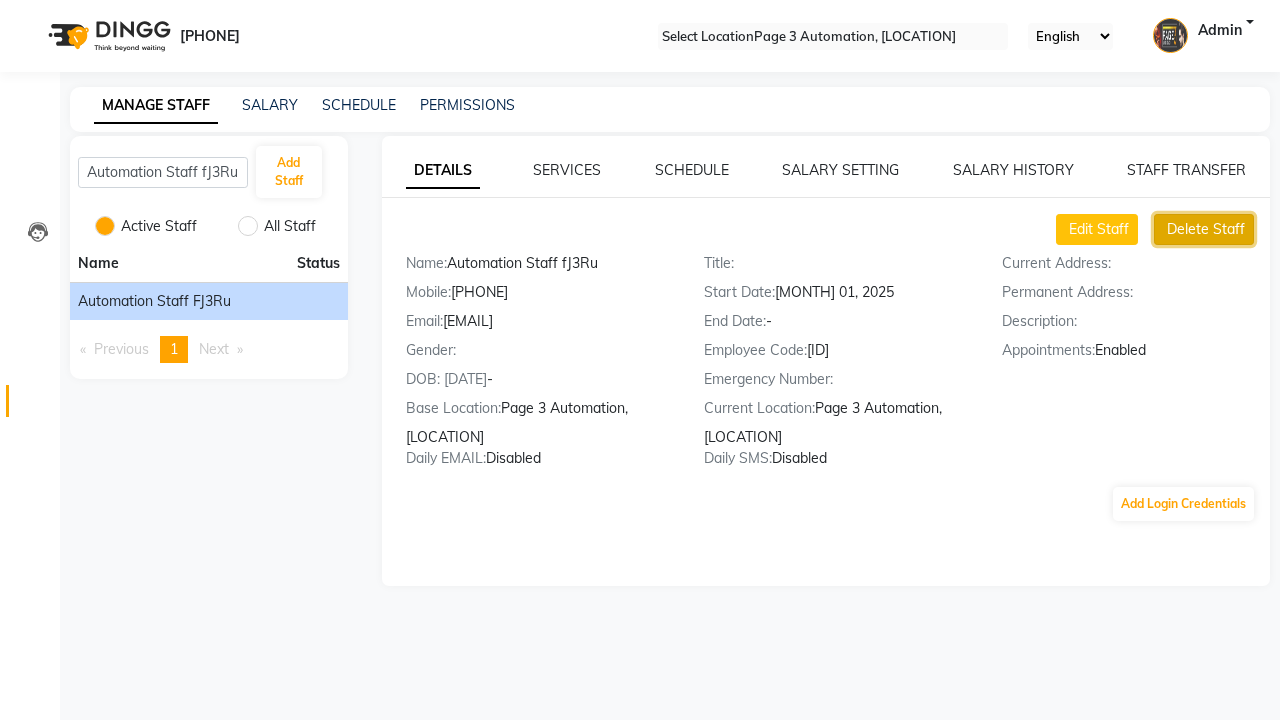 click on "Delete Staff" at bounding box center (1099, 229) 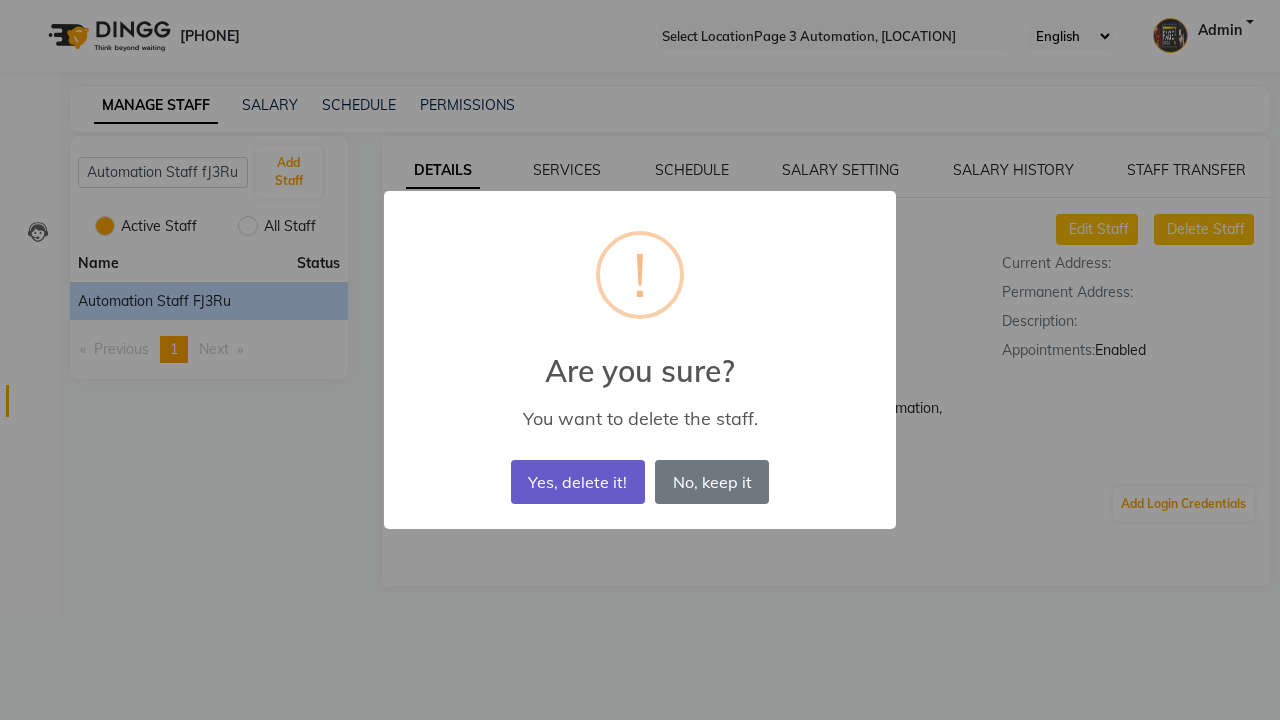 click on "Yes, delete it!" at bounding box center [578, 482] 